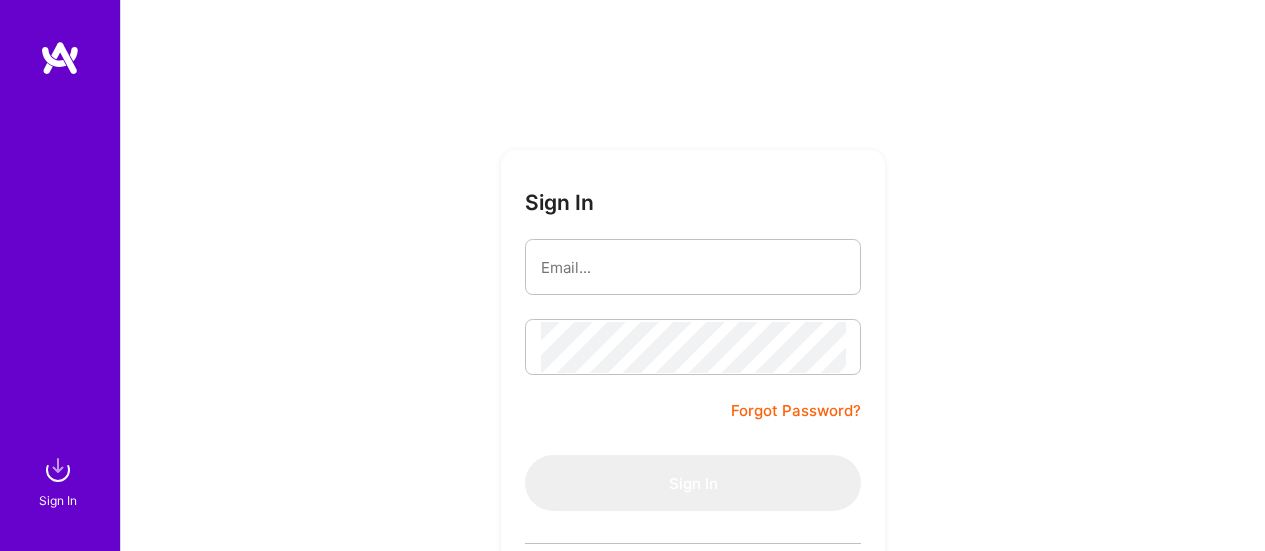 scroll, scrollTop: 0, scrollLeft: 0, axis: both 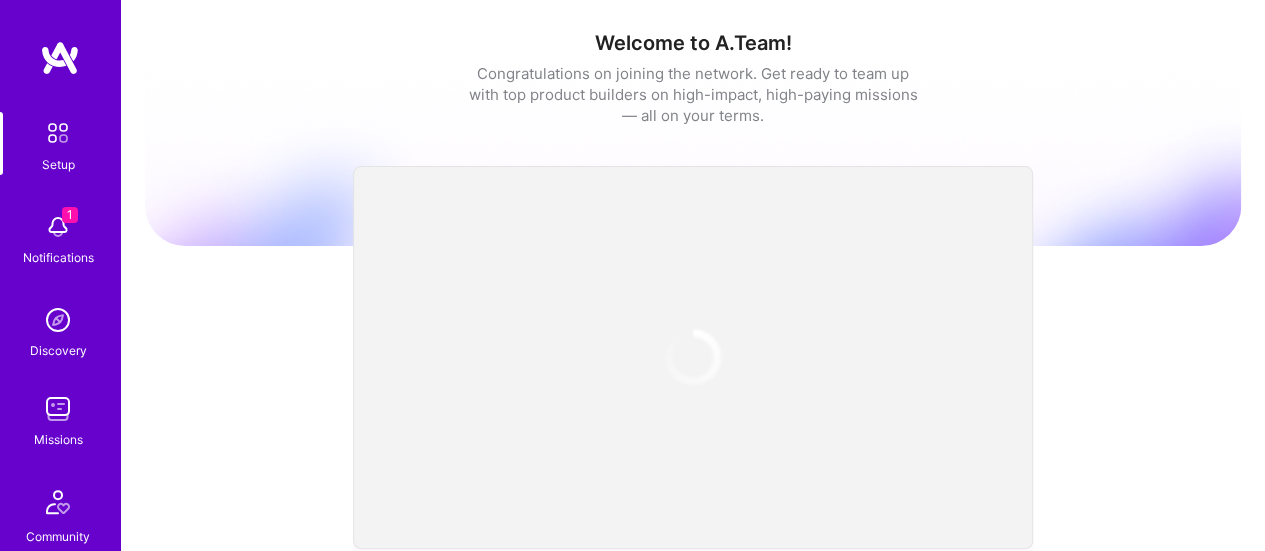 click at bounding box center [58, 227] 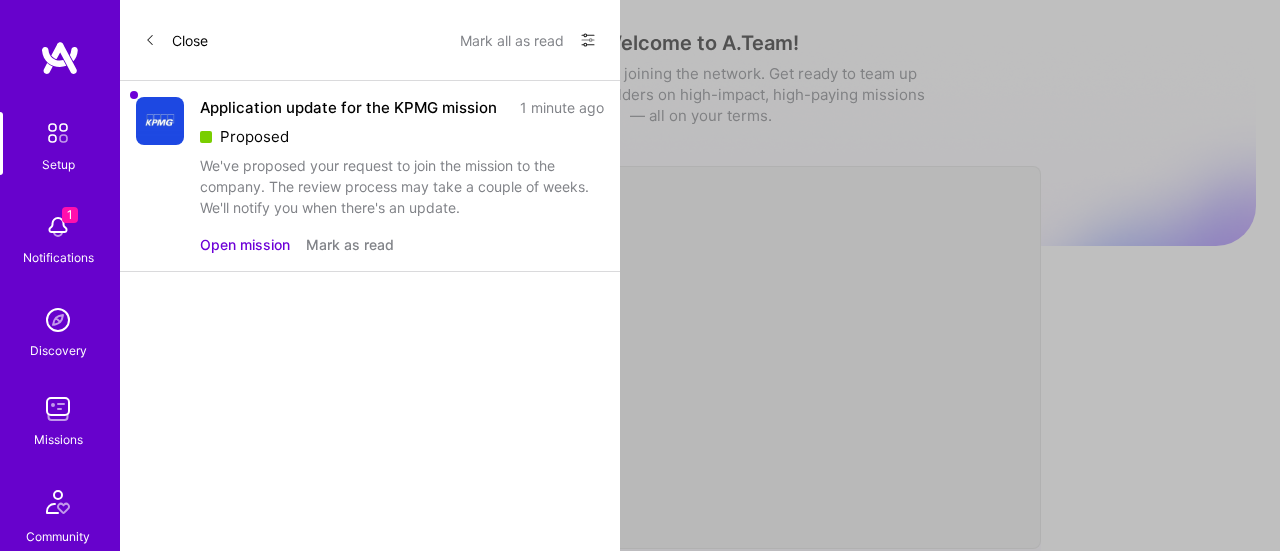 click on "Mark as read" at bounding box center (350, 244) 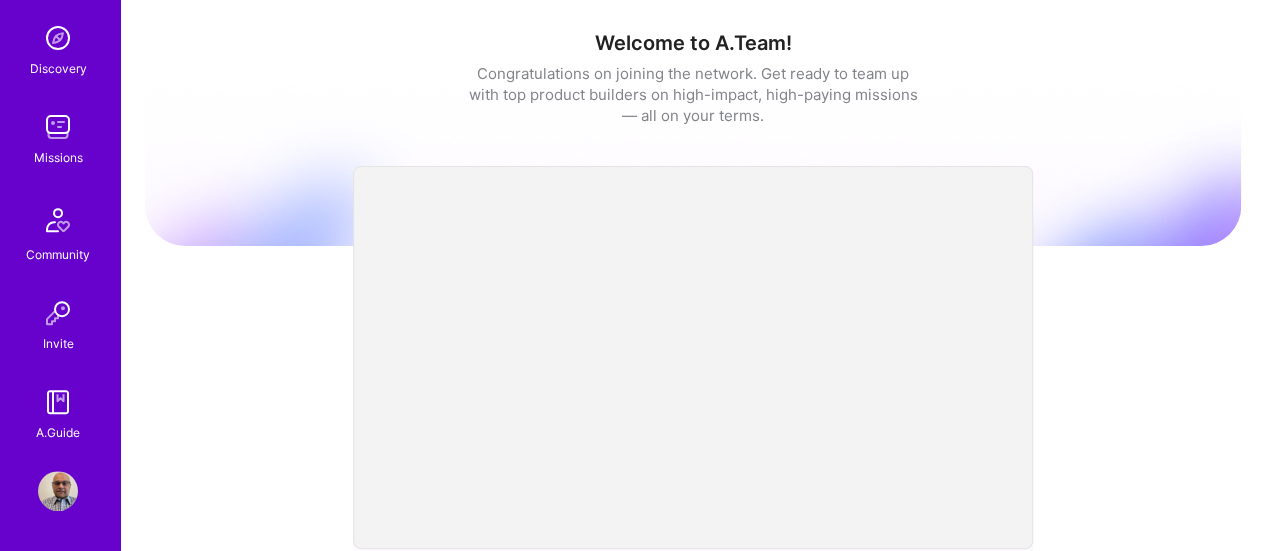 scroll, scrollTop: 0, scrollLeft: 0, axis: both 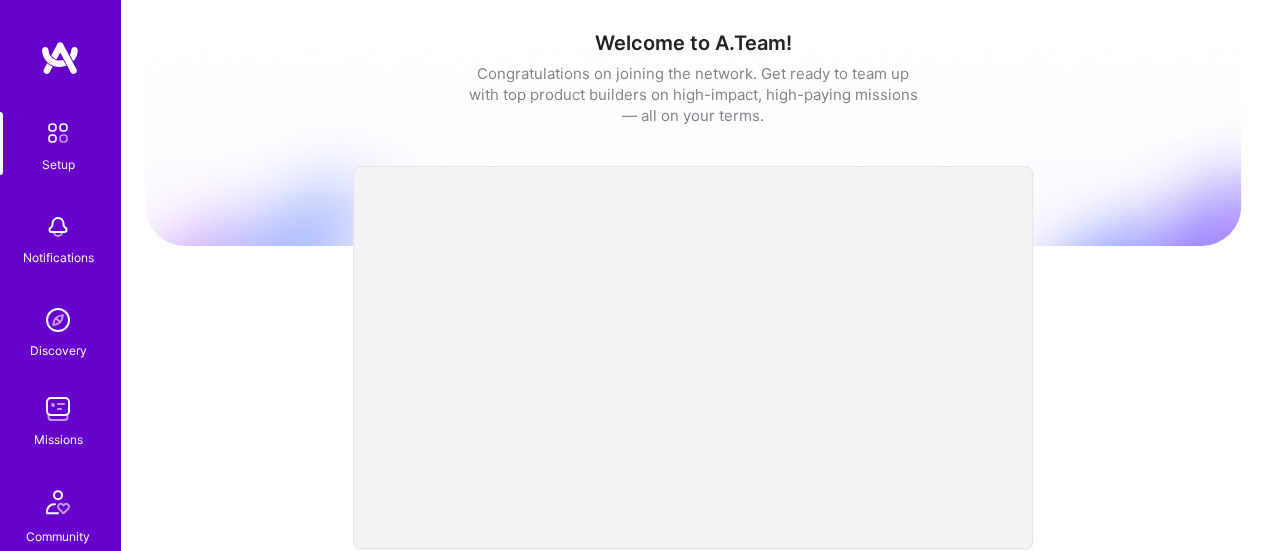 click at bounding box center [58, 409] 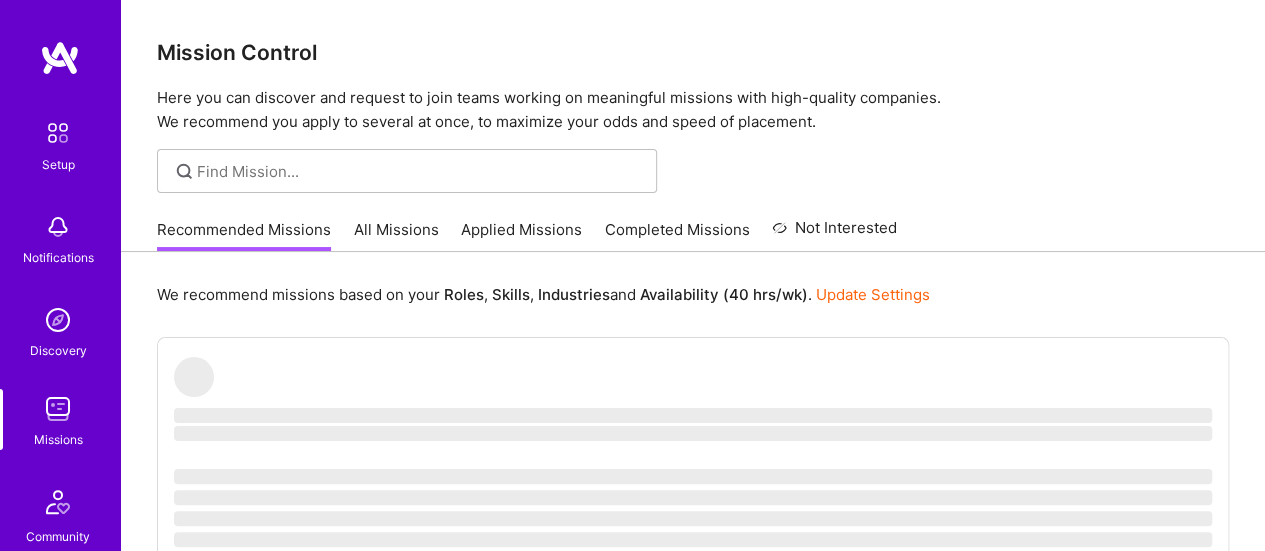 click on "Applied Missions" at bounding box center (521, 235) 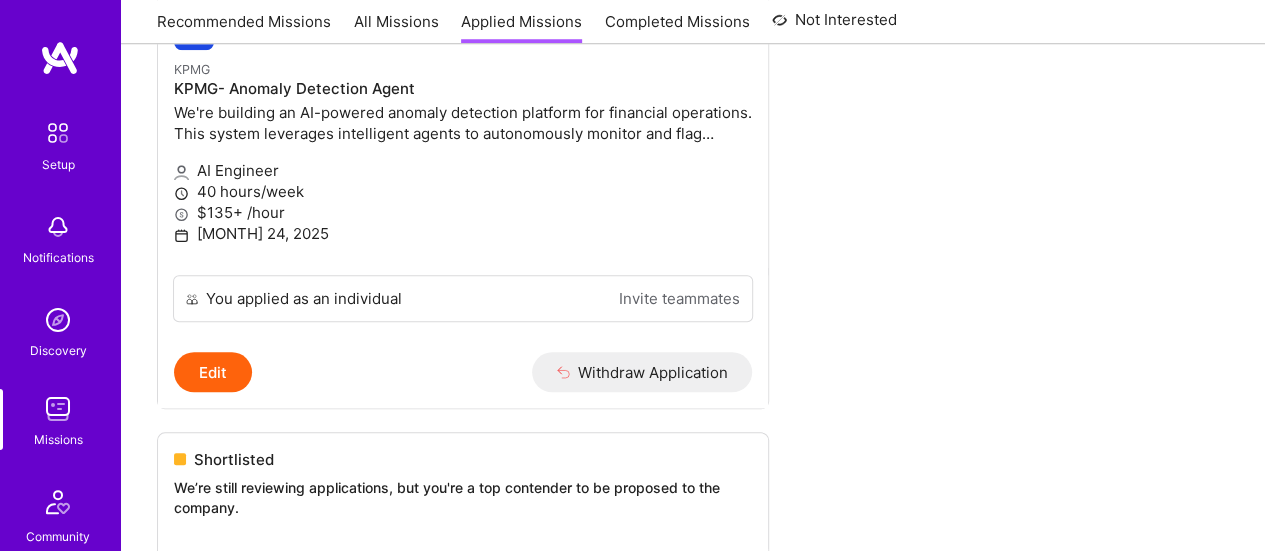 scroll, scrollTop: 569, scrollLeft: 0, axis: vertical 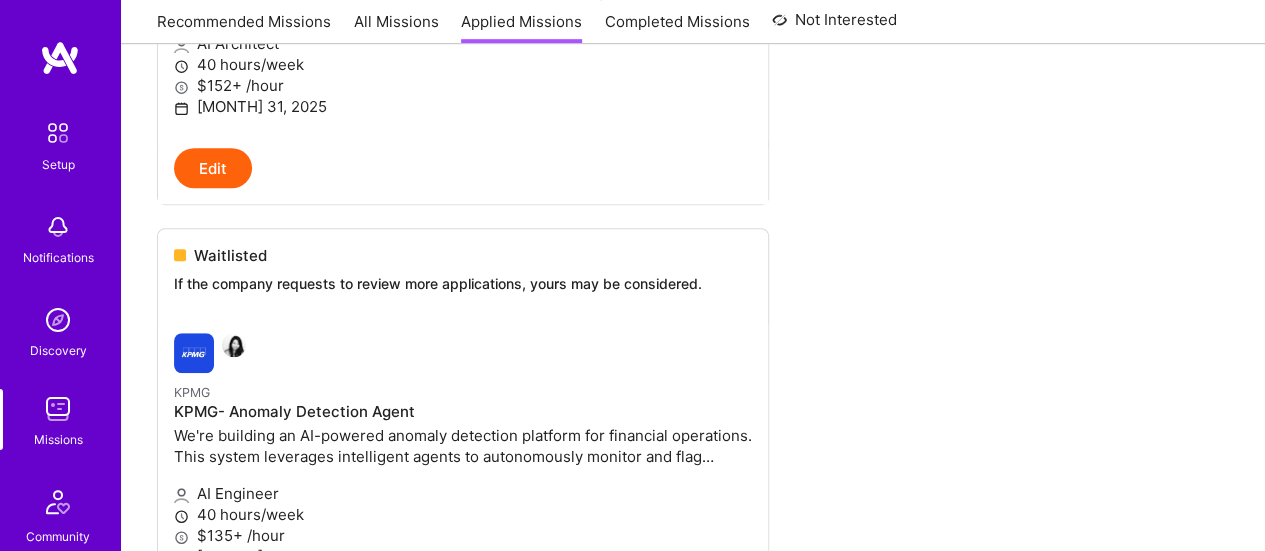 click on "All Missions" at bounding box center (396, 27) 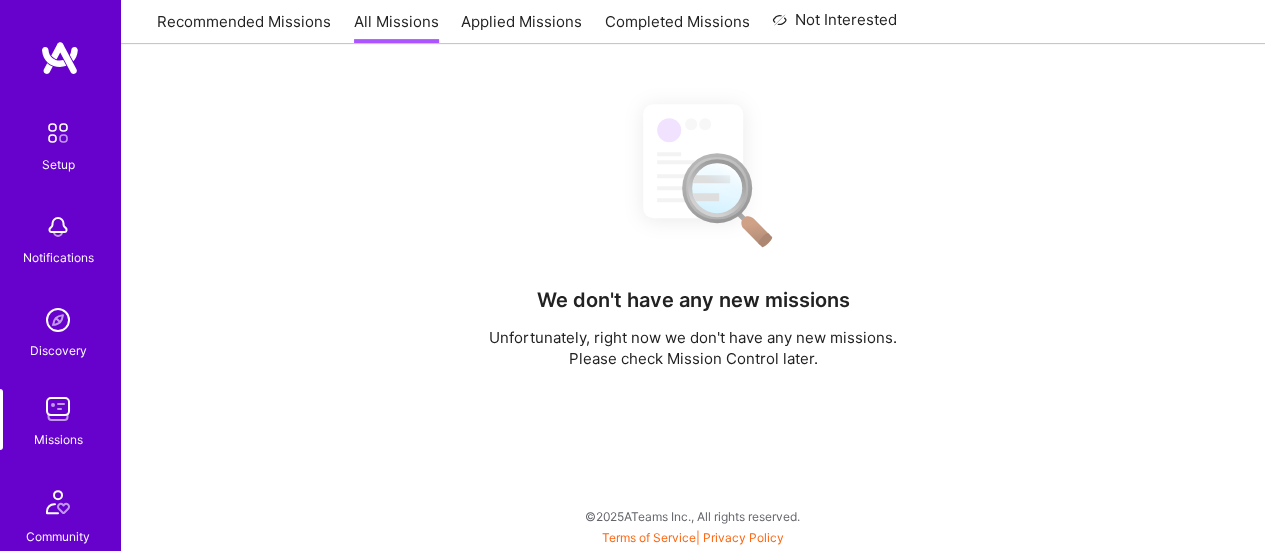 scroll, scrollTop: 0, scrollLeft: 0, axis: both 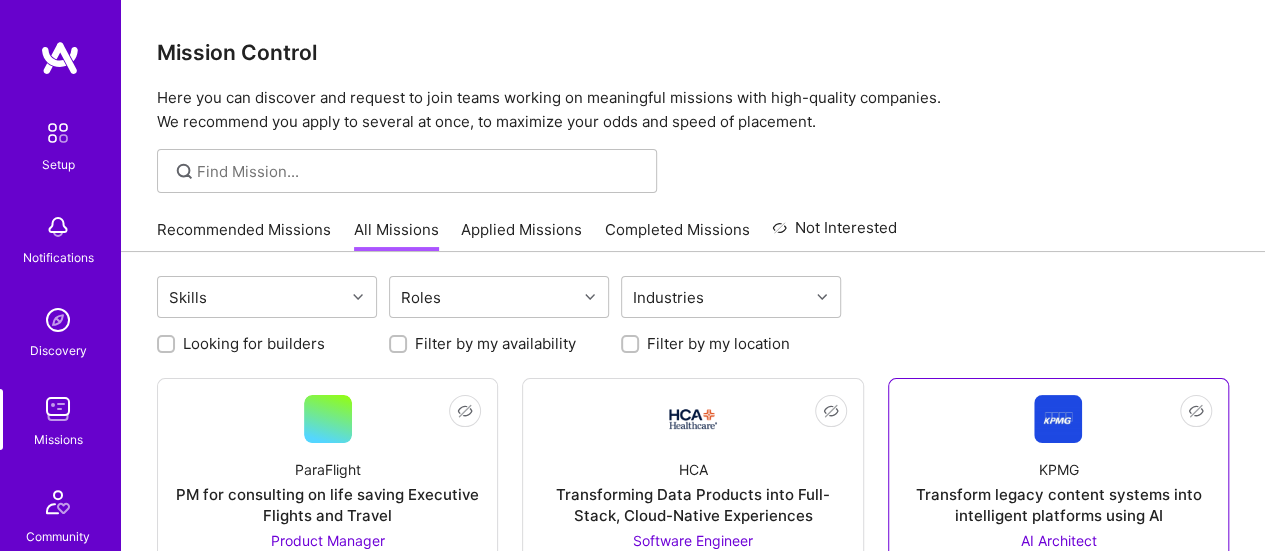 click on "Transform legacy content systems into intelligent platforms using AI" at bounding box center (1058, 505) 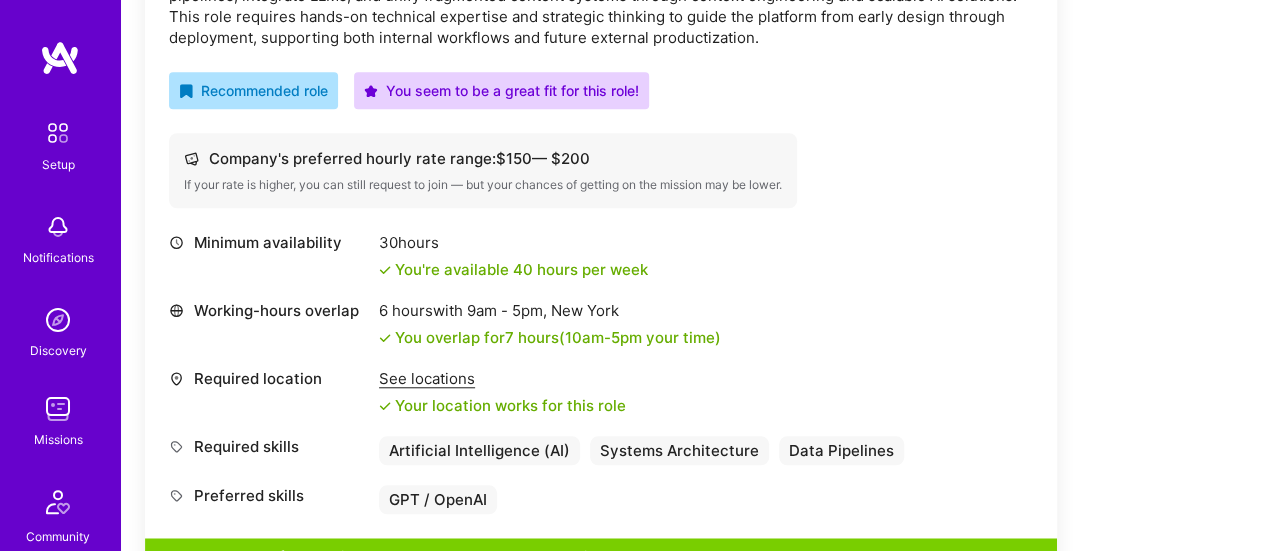 scroll, scrollTop: 654, scrollLeft: 0, axis: vertical 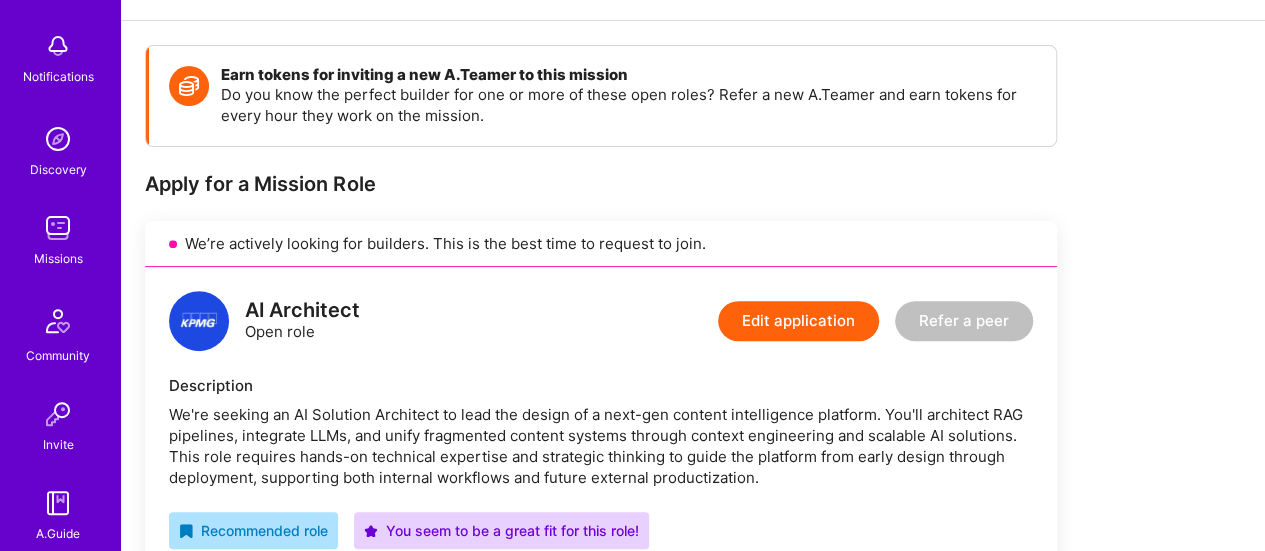 click at bounding box center [58, 228] 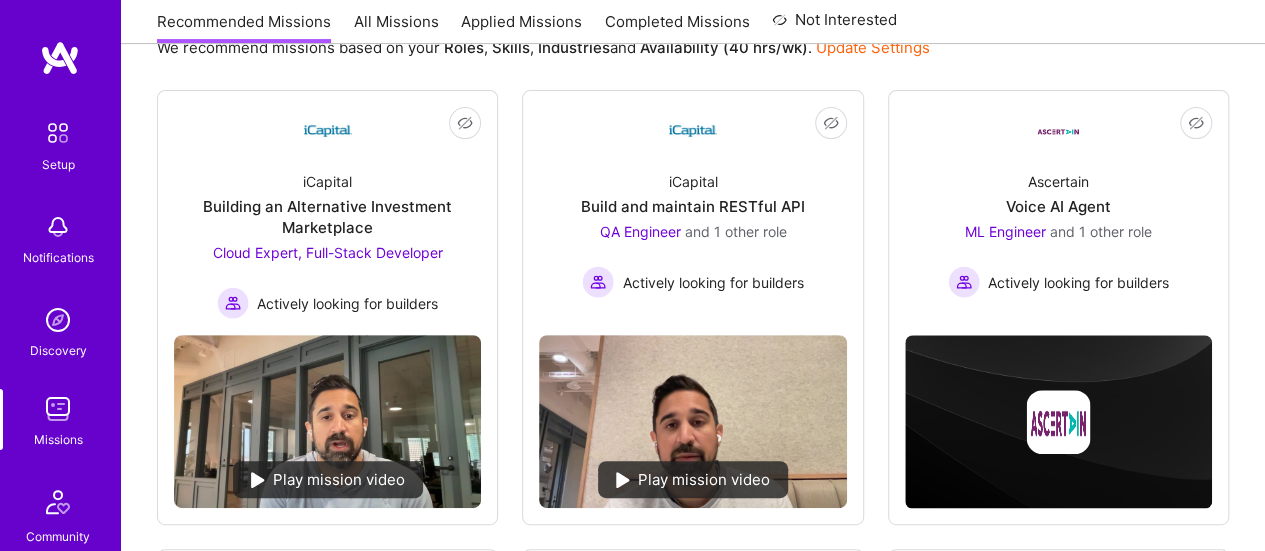scroll, scrollTop: 0, scrollLeft: 0, axis: both 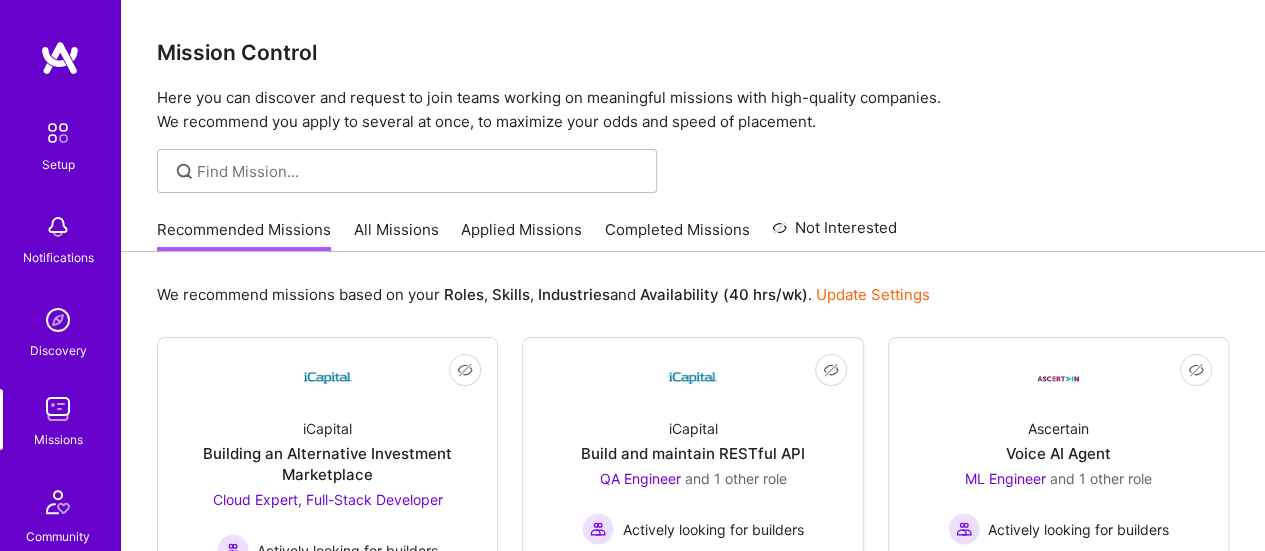 click on "Applied Missions" at bounding box center (521, 235) 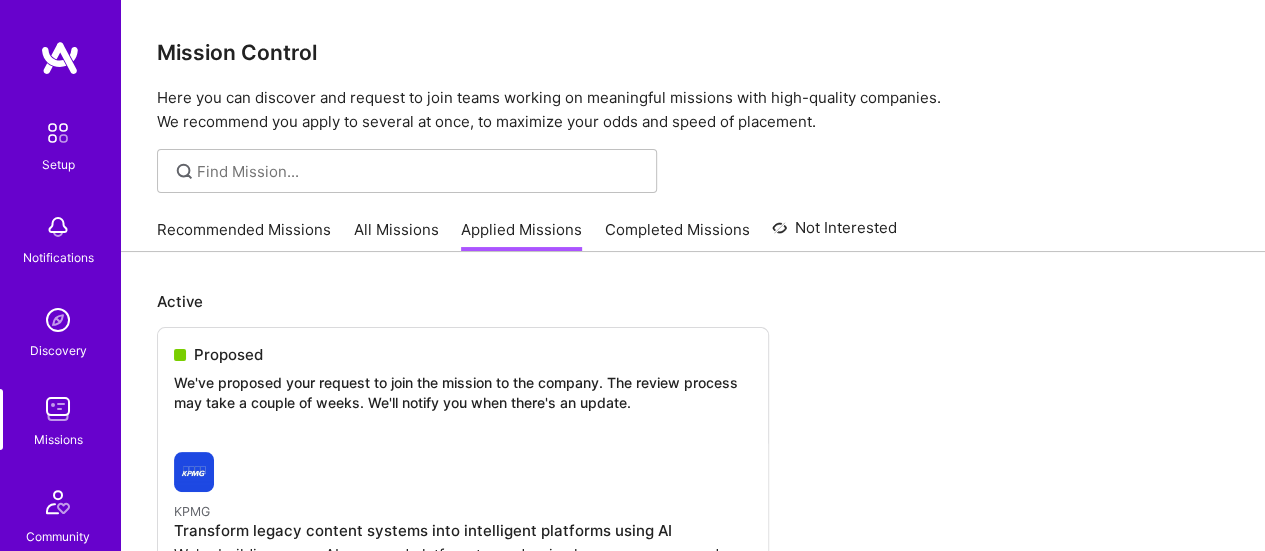 scroll, scrollTop: 316, scrollLeft: 0, axis: vertical 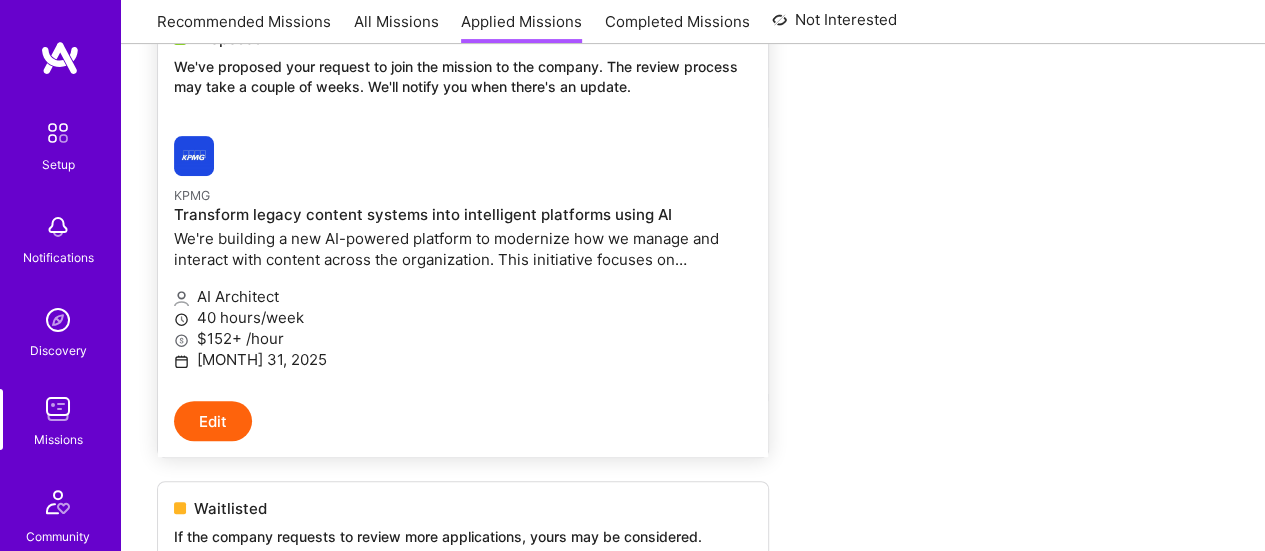 click on "Edit" at bounding box center [213, 421] 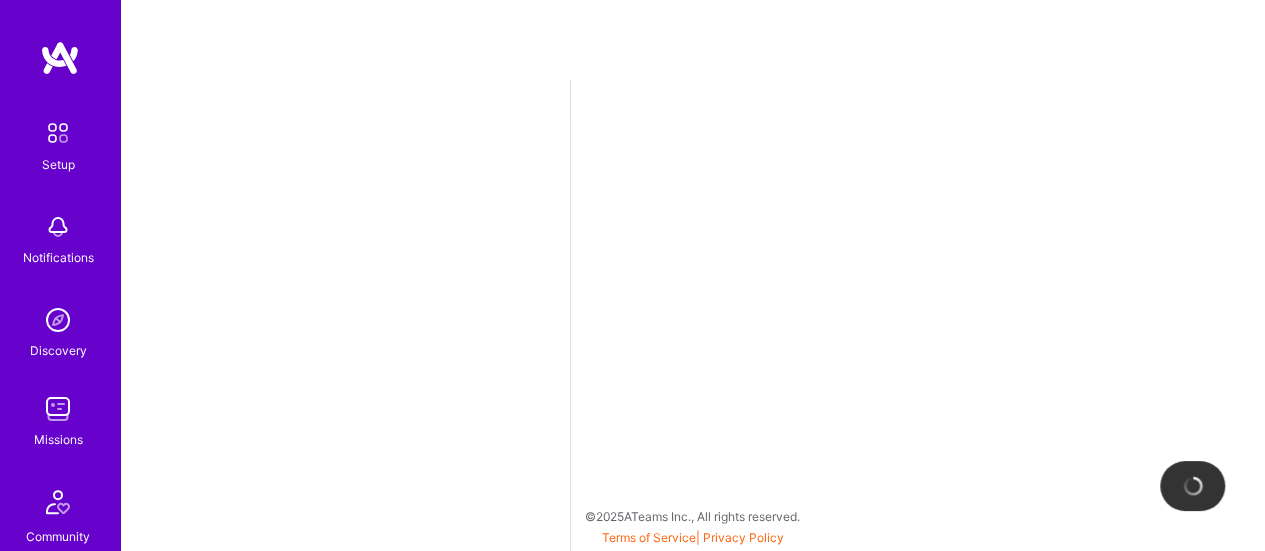 scroll, scrollTop: 0, scrollLeft: 0, axis: both 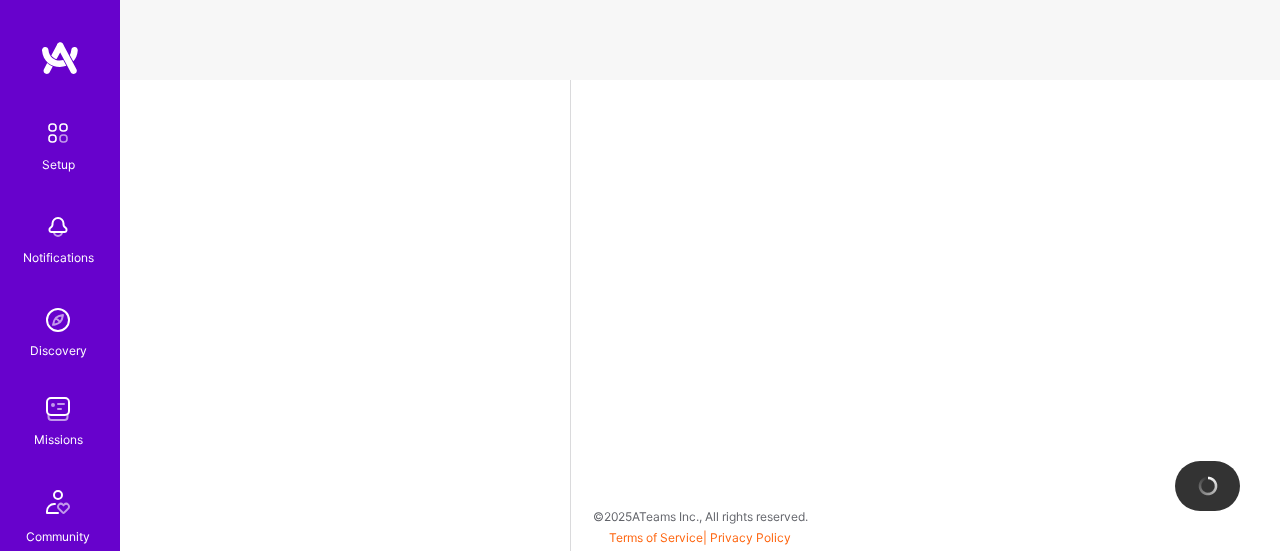 select on "US" 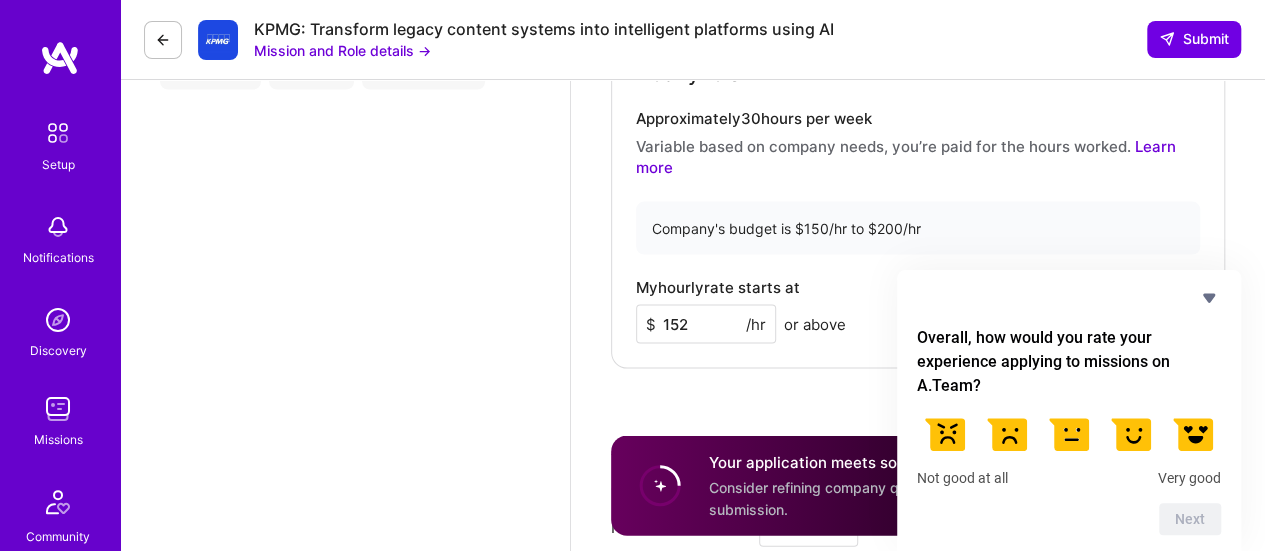scroll, scrollTop: 1910, scrollLeft: 0, axis: vertical 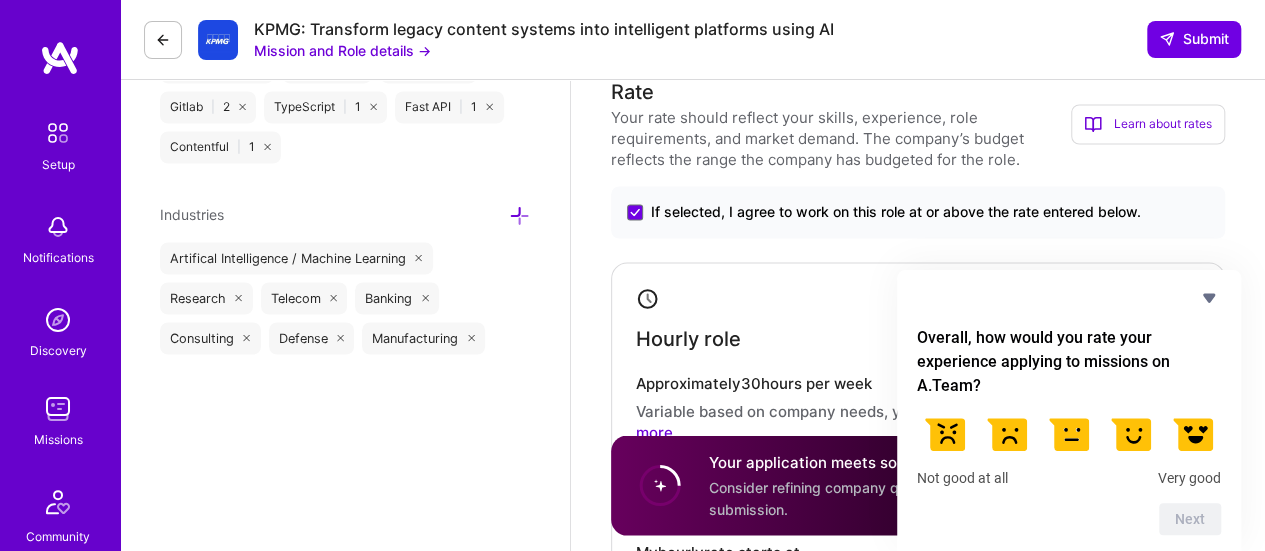 click on "Edit photo [FIRST] [LAST] AI Engineer 32 Years Experience Phone Number Afghanistan Åland Islands Albania Algeria American Samoa Andorra Angola Anguilla Antigua and Barbuda Argentina Armenia Aruba Ascension Island Australia Austria Azerbaijan Bahamas Bahrain Bangladesh Barbados Belarus Belgium Belize Benin Bermuda Bhutan Bolivia Bonaire, Sint Eustatius and Saba Bosnia and Herzegovina Botswana Brazil British Indian Ocean Territory Brunei Darussalam Bulgaria Burkina Faso Burundi Cambodia Cameroon Canada Cape Verde Cayman Islands Central African Republic Chad Chile China Christmas Island Cocos (Keeling) Islands Colombia Comoros Congo Congo, Democratic Republic of the Cook Islands Costa Rica Cote d'Ivoire Croatia Cuba Curaçao Cyprus Czech Republic Denmark Djibouti Dominica Dominican Republic Ecuador Egypt El Salvador Equatorial Guinea Eritrea Estonia Ethiopia Falkland Islands Faroe Islands Federated States of Micronesia Fiji Finland France French Guiana French Polynesia Gabon Gambia Georgia Germany Ghana Greece" at bounding box center [345, 462] 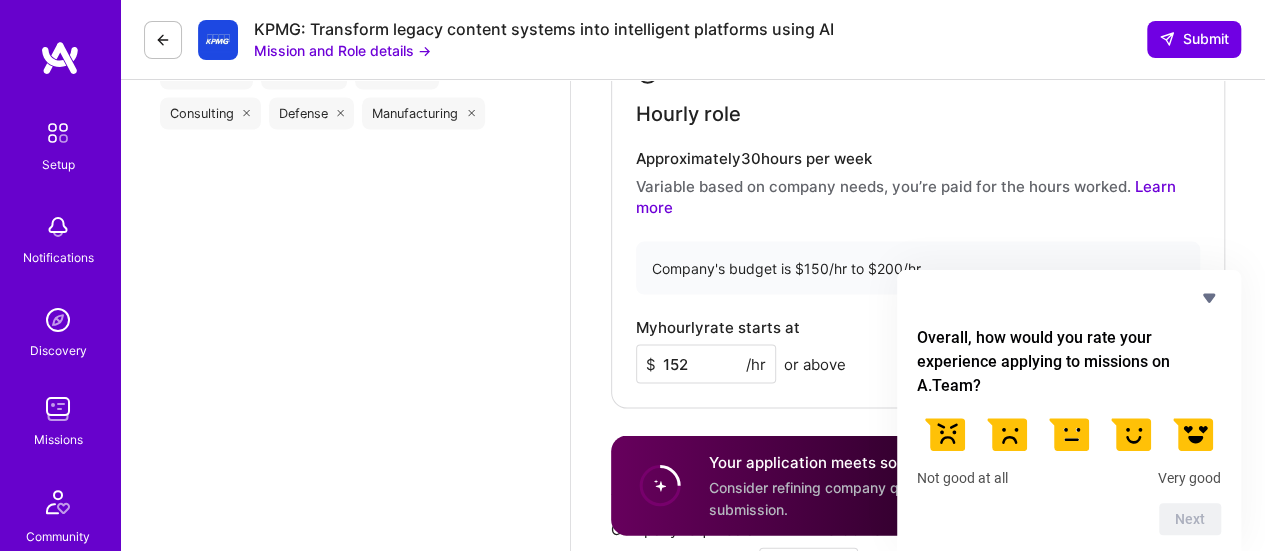 scroll, scrollTop: 1904, scrollLeft: 0, axis: vertical 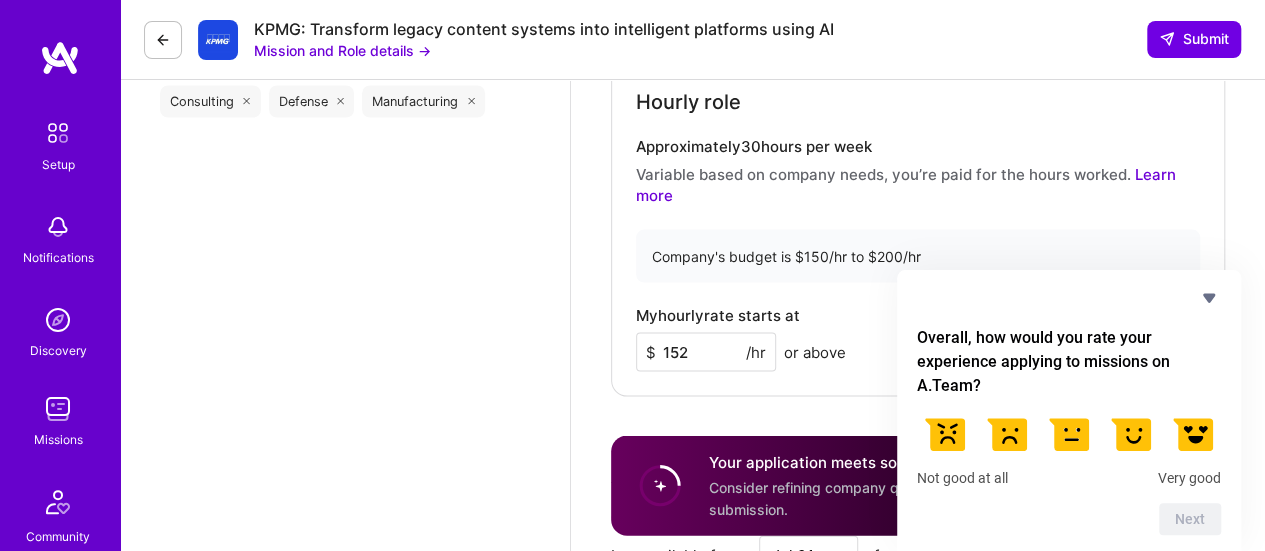 drag, startPoint x: 1198, startPoint y: 441, endPoint x: 1197, endPoint y: 431, distance: 10.049875 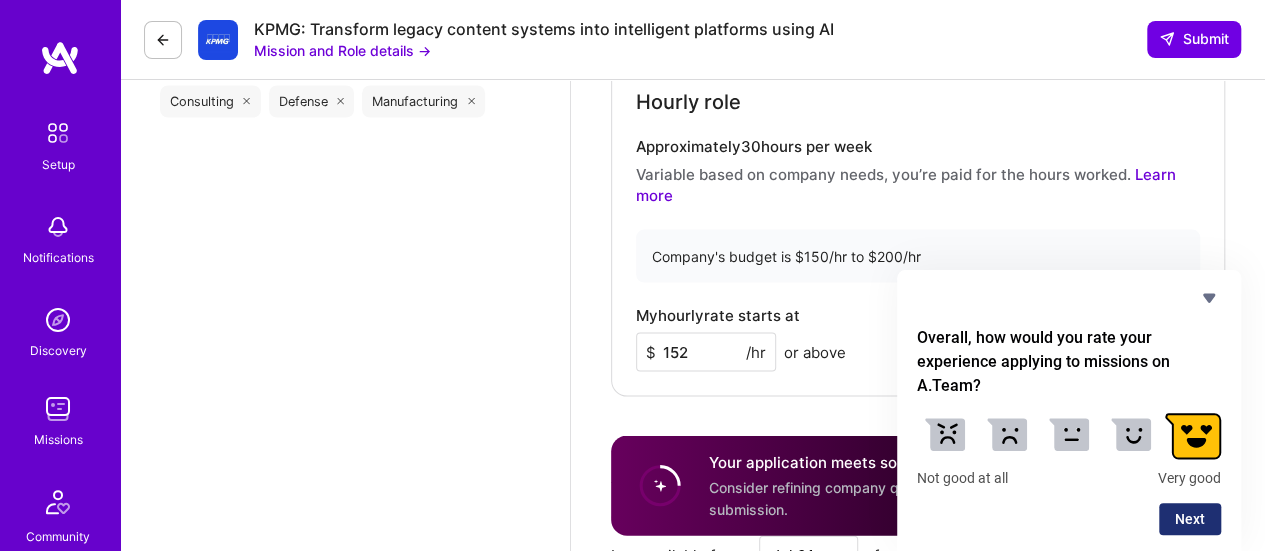 click on "Next" at bounding box center (1190, 519) 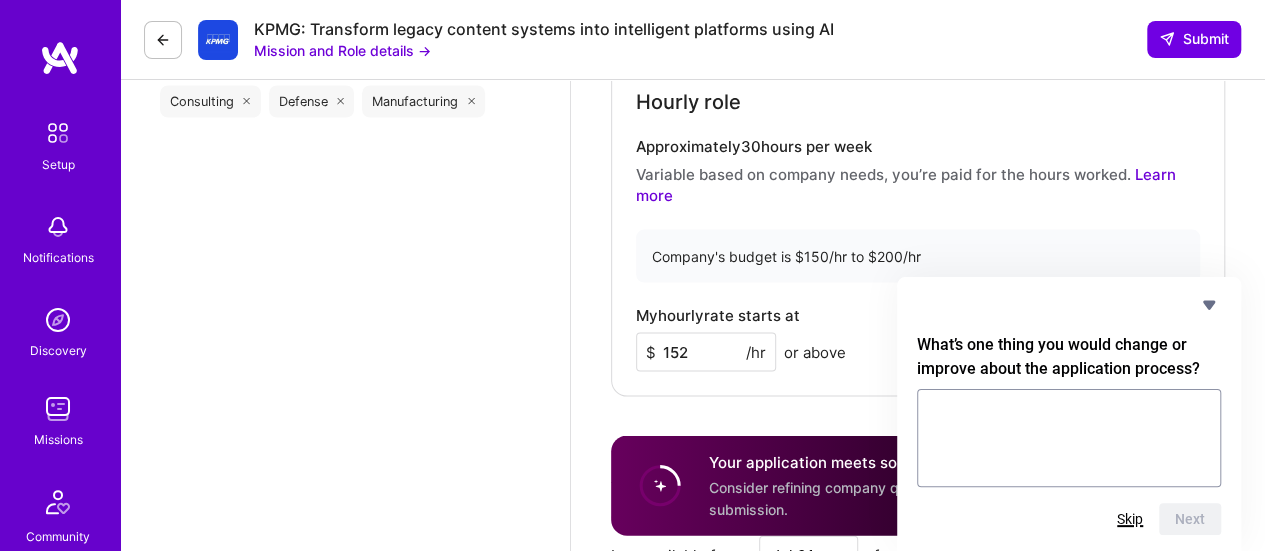 click on "Skip" at bounding box center (1130, 519) 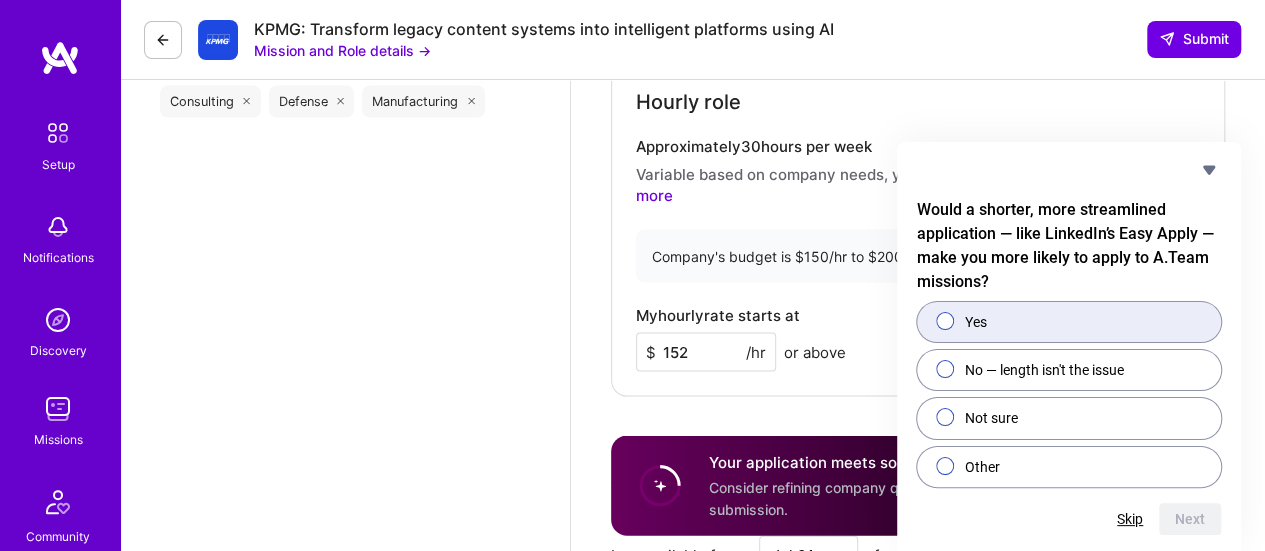 click on "Yes" at bounding box center [946, 322] 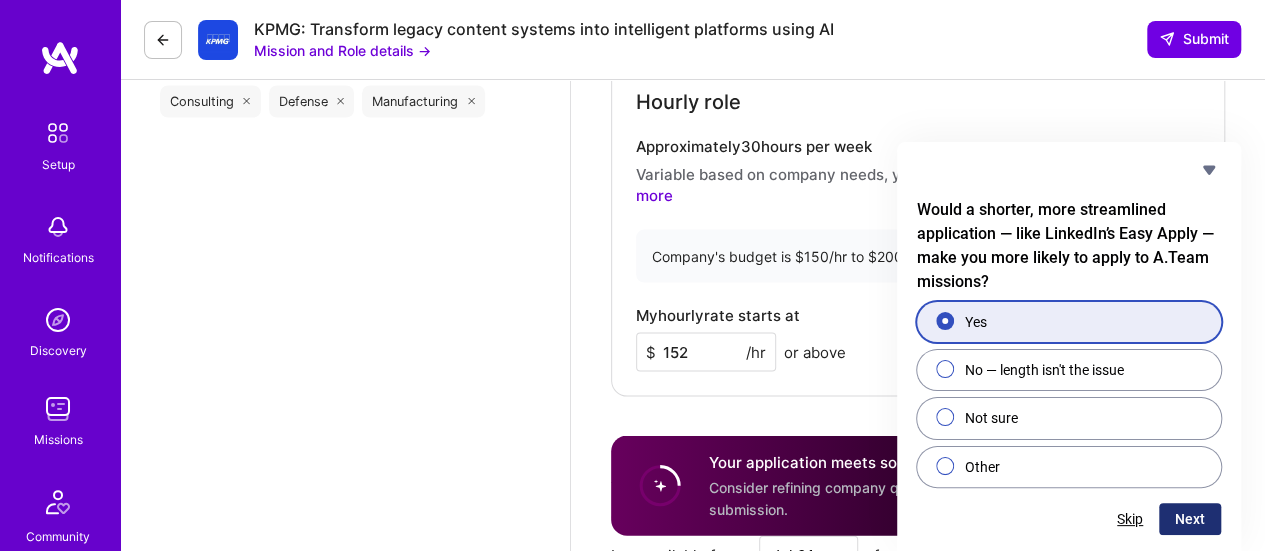 click on "Next" at bounding box center [1190, 519] 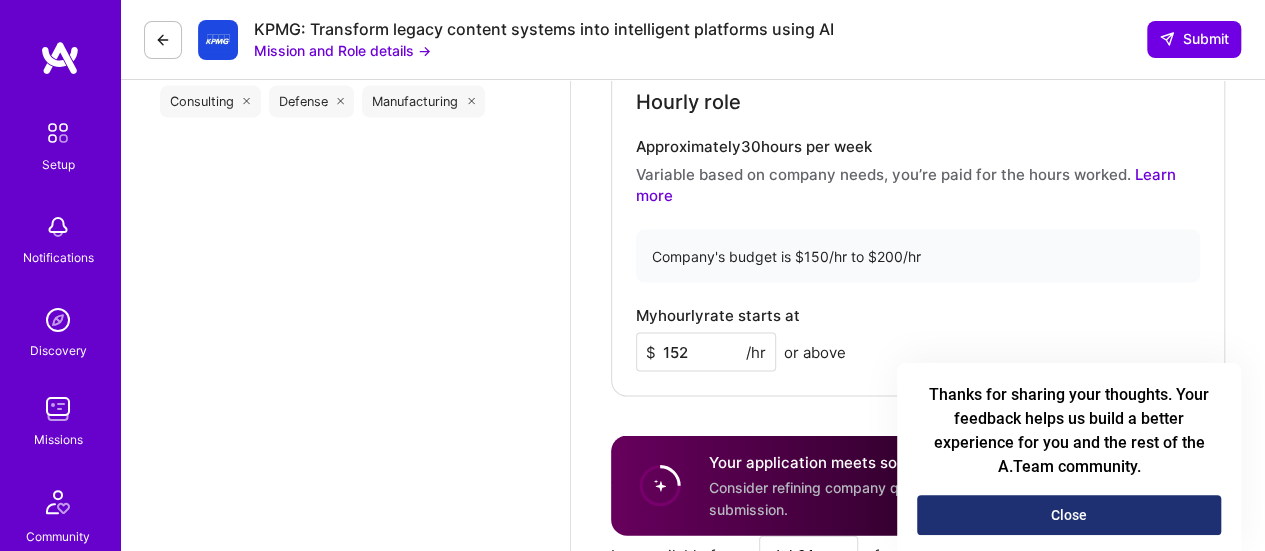 click on "Close" at bounding box center (1069, 515) 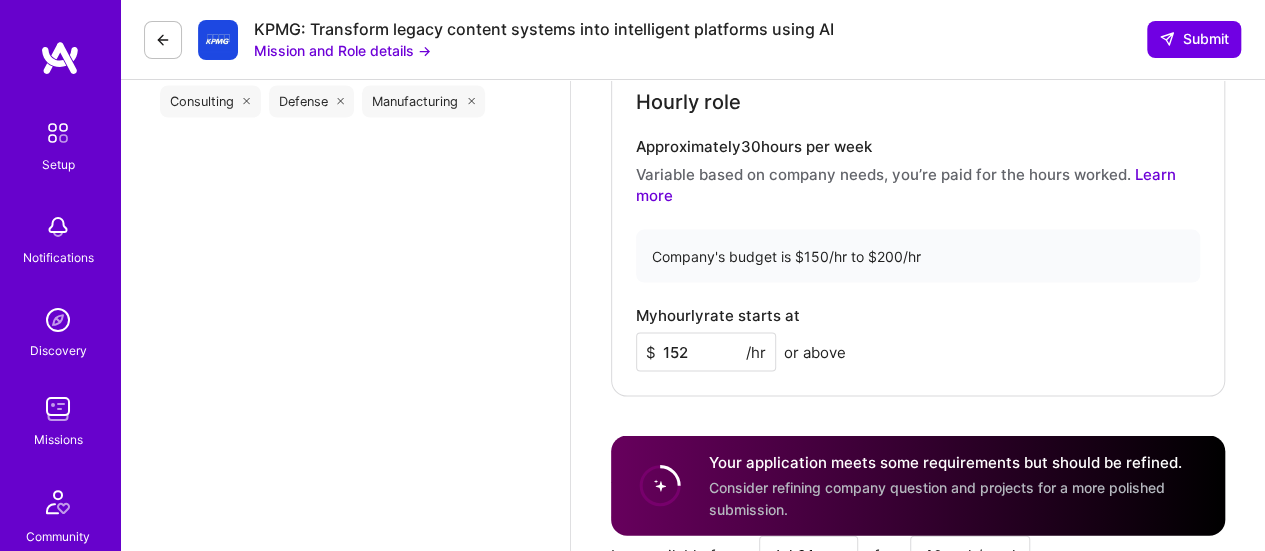 click on "152" at bounding box center (706, 352) 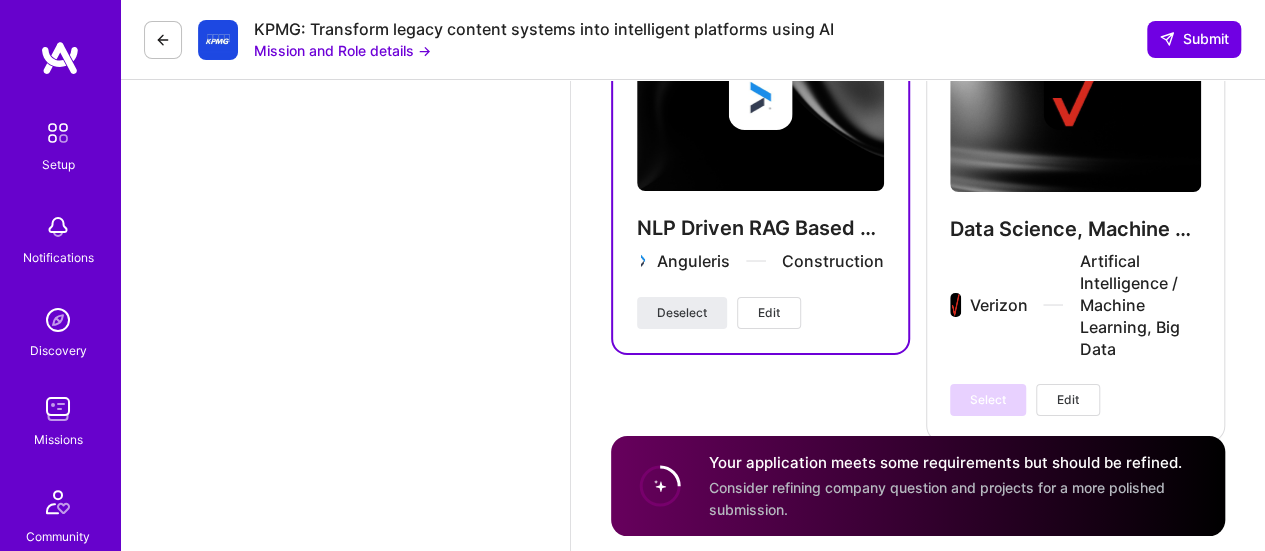scroll, scrollTop: 3646, scrollLeft: 0, axis: vertical 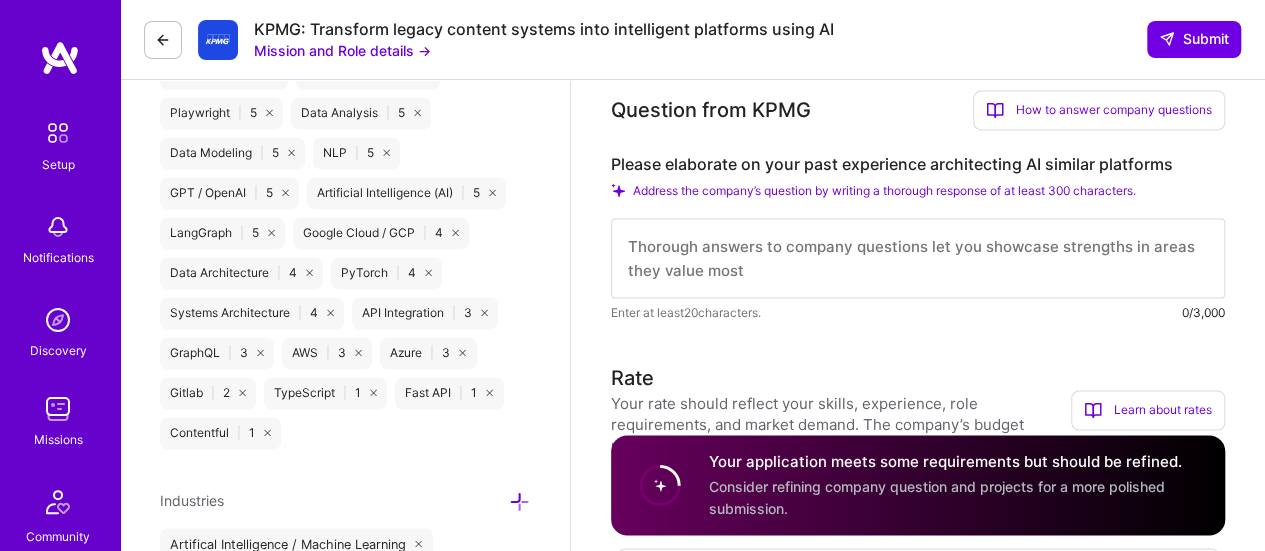 type on "175" 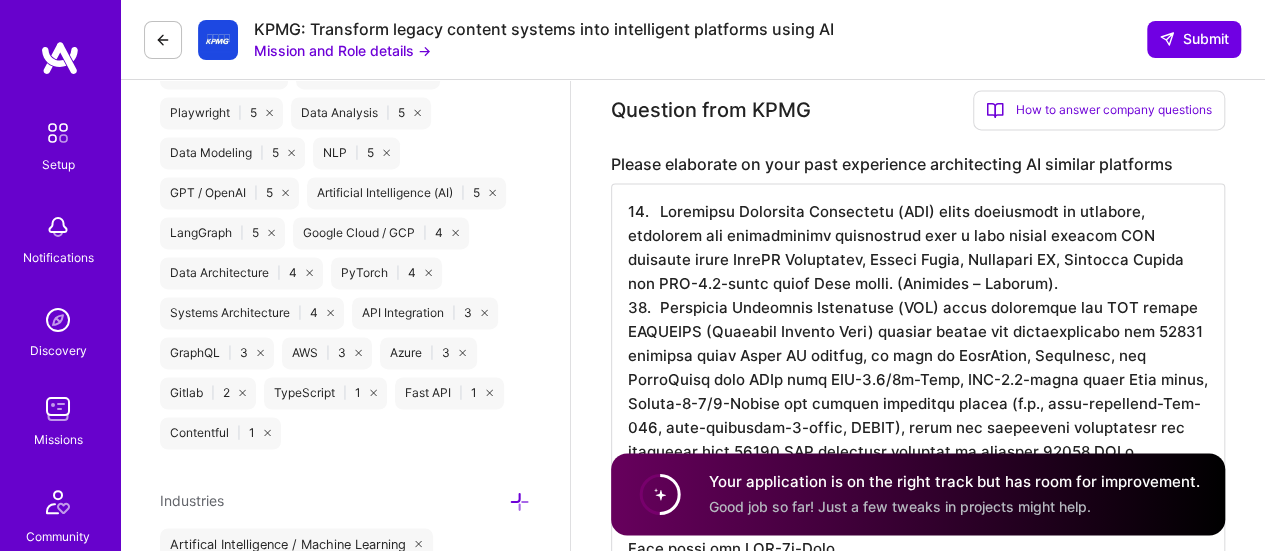 scroll, scrollTop: 1410, scrollLeft: 0, axis: vertical 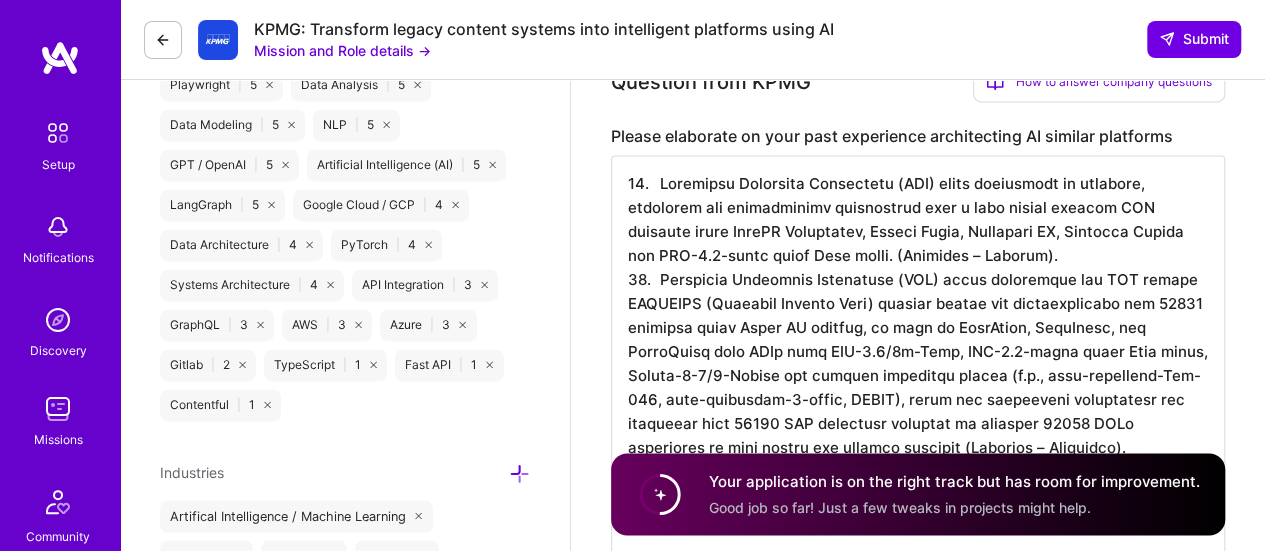 click at bounding box center [918, 363] 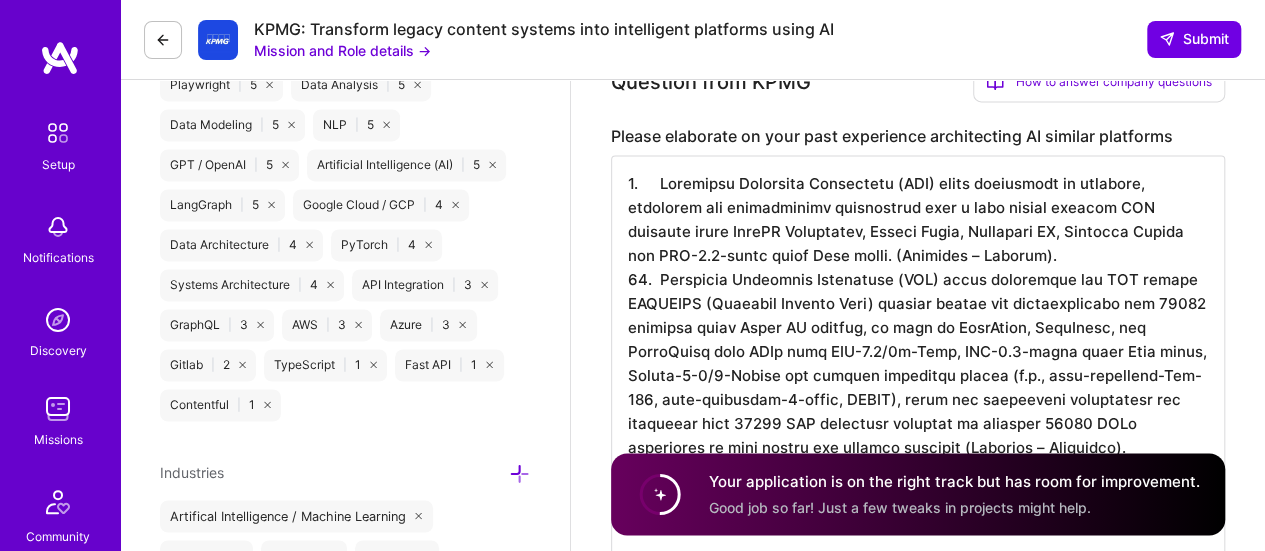 click at bounding box center (918, 363) 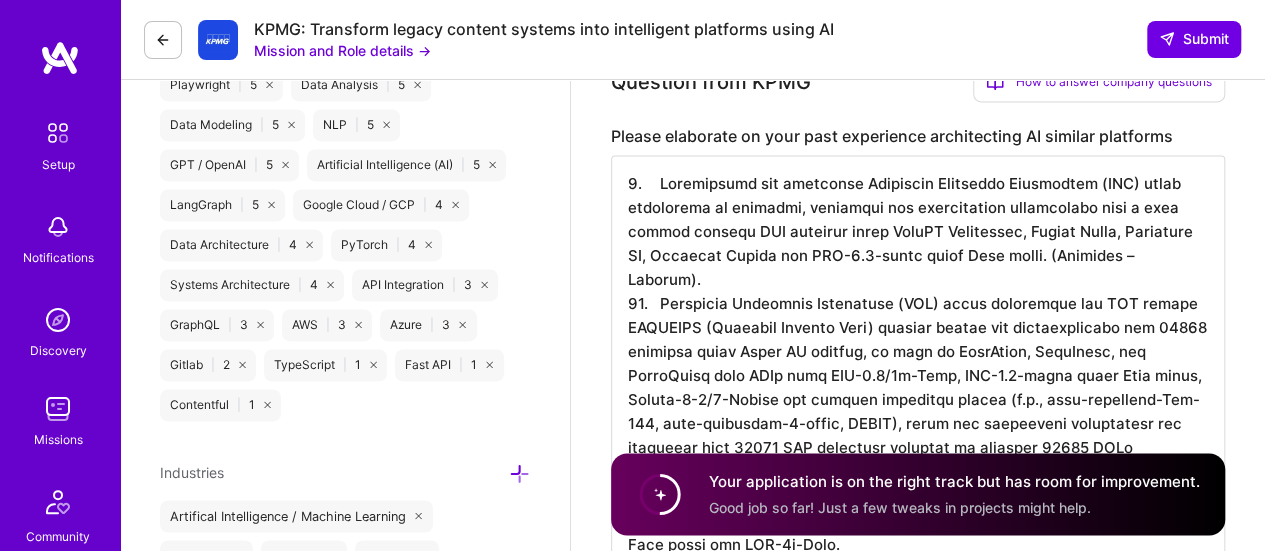 click at bounding box center (918, 375) 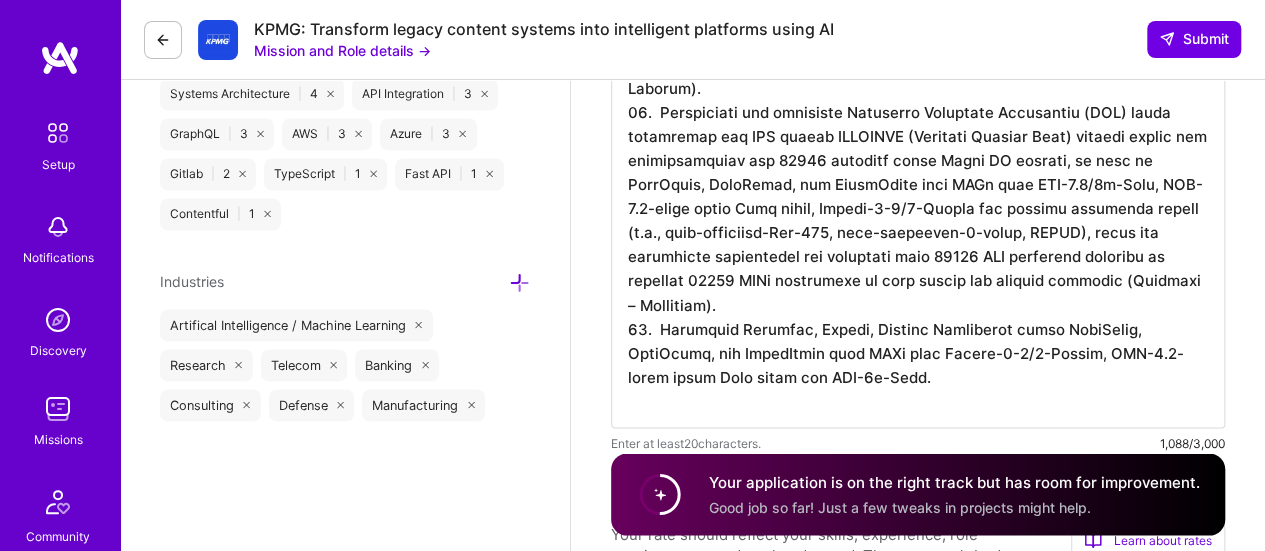 scroll, scrollTop: 1612, scrollLeft: 0, axis: vertical 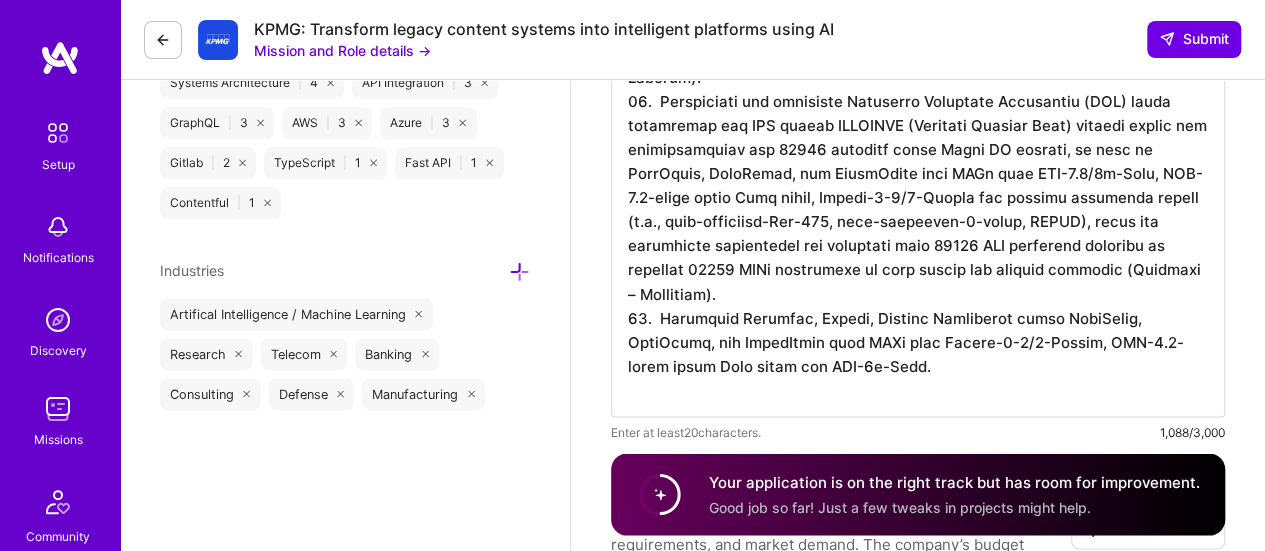 click at bounding box center (918, 185) 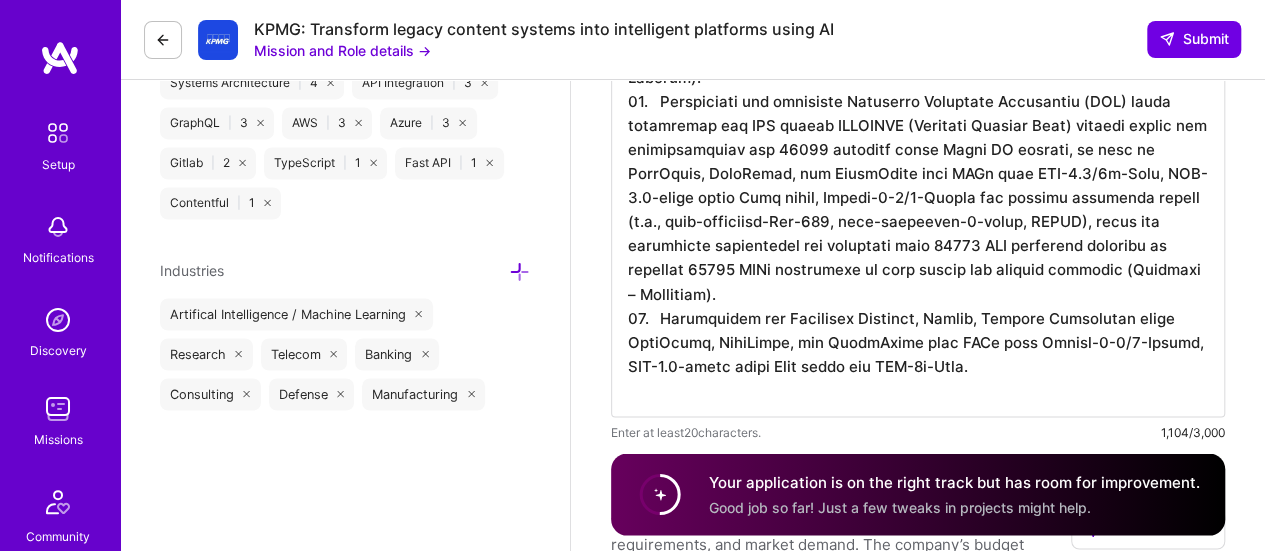 click at bounding box center [918, 185] 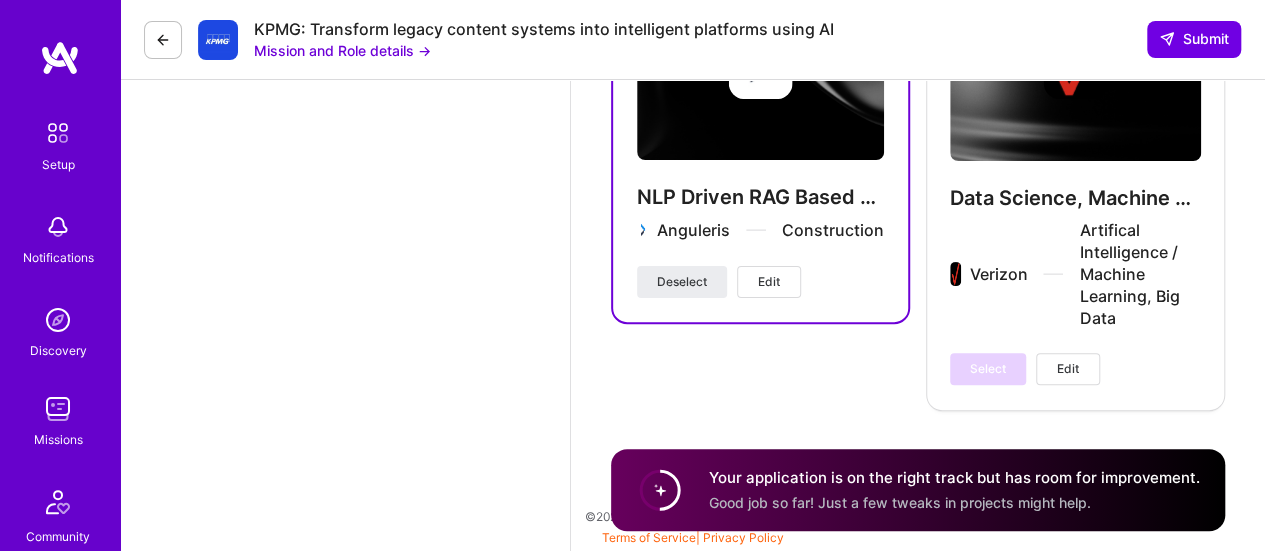 scroll, scrollTop: 3976, scrollLeft: 0, axis: vertical 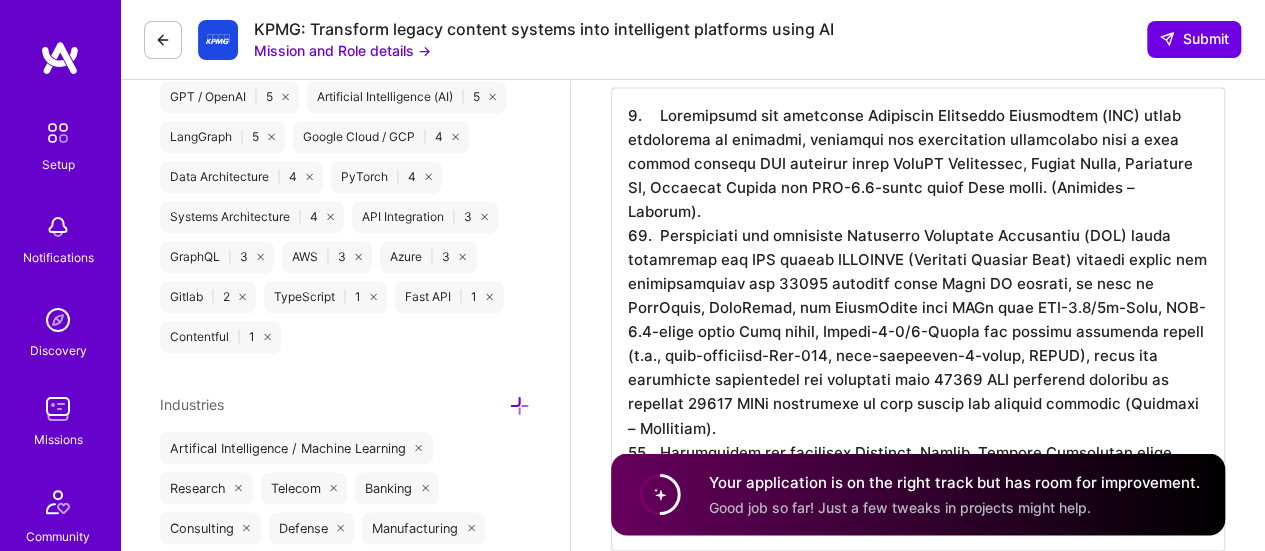 click at bounding box center (918, 319) 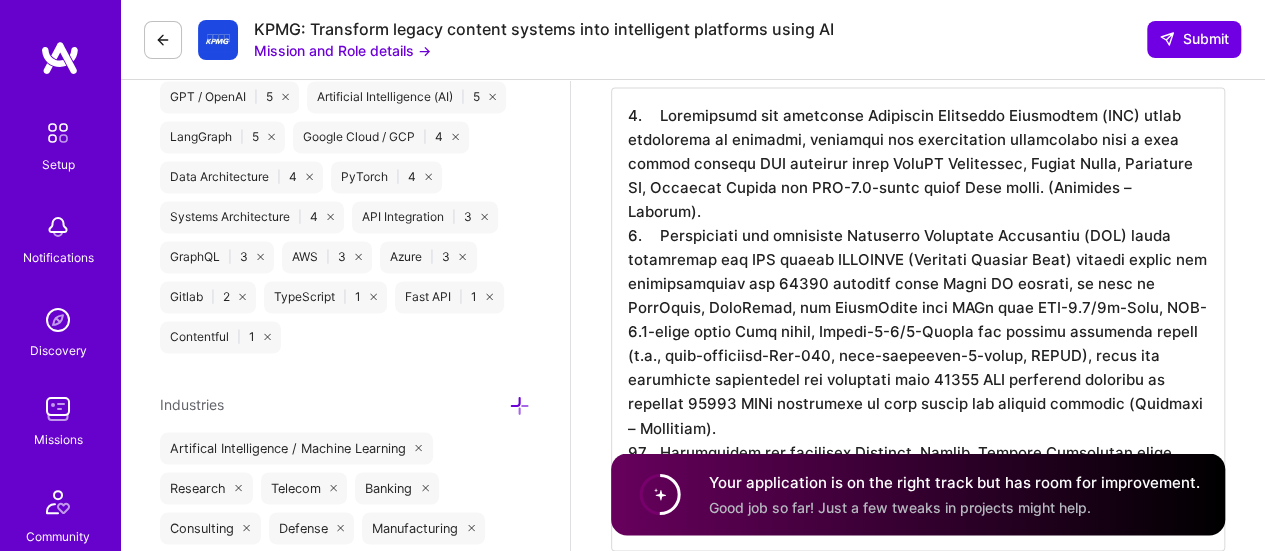 scroll, scrollTop: 1, scrollLeft: 0, axis: vertical 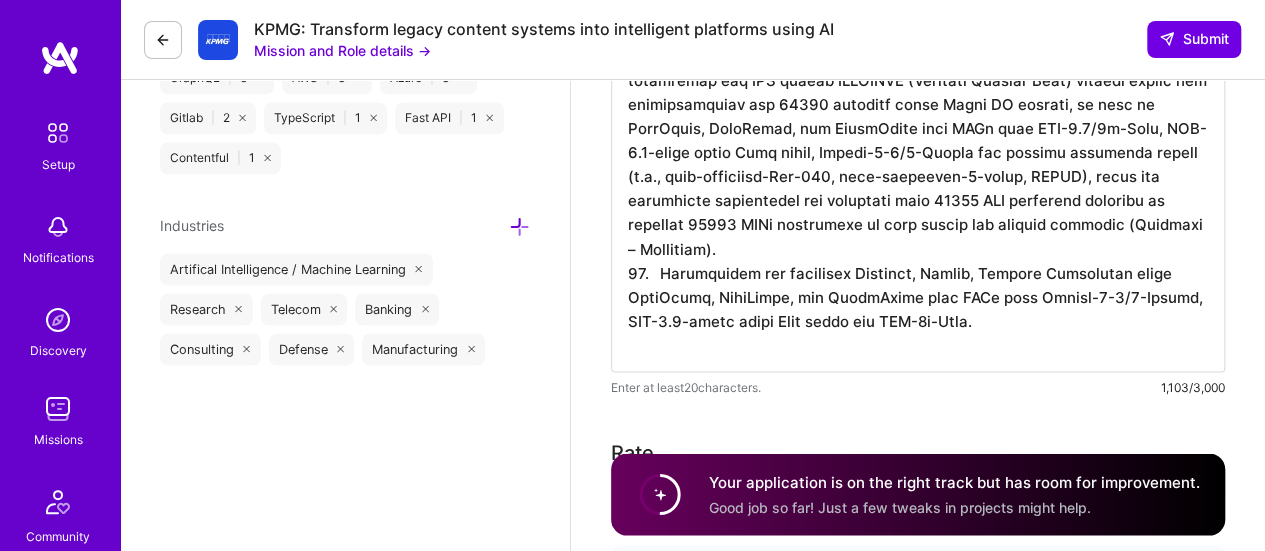 click at bounding box center (918, 140) 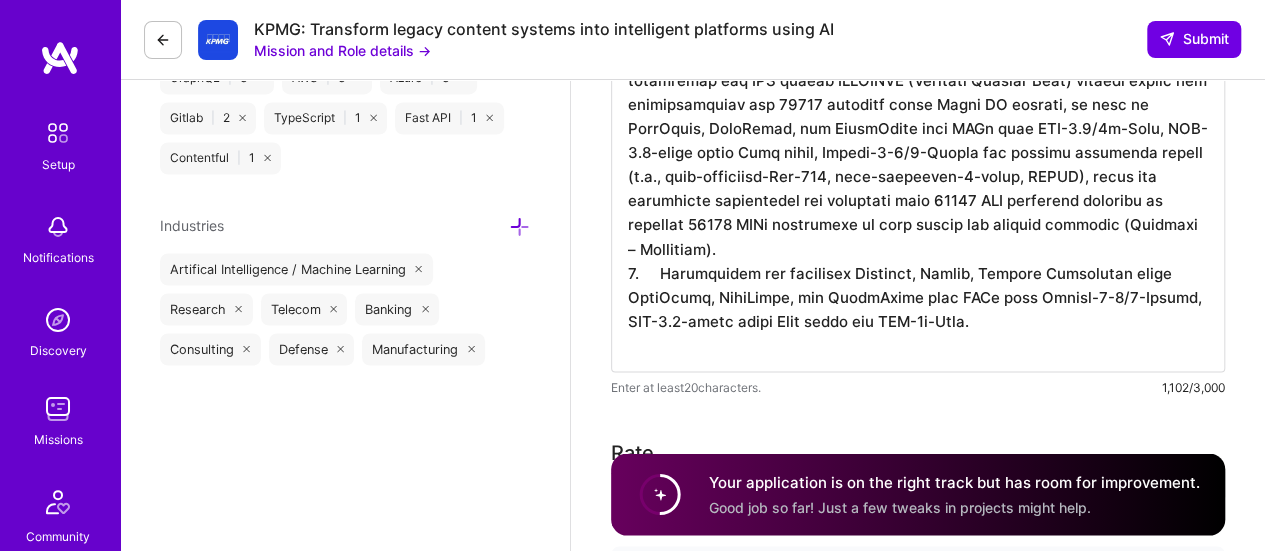 drag, startPoint x: 661, startPoint y: 269, endPoint x: 752, endPoint y: 263, distance: 91.197586 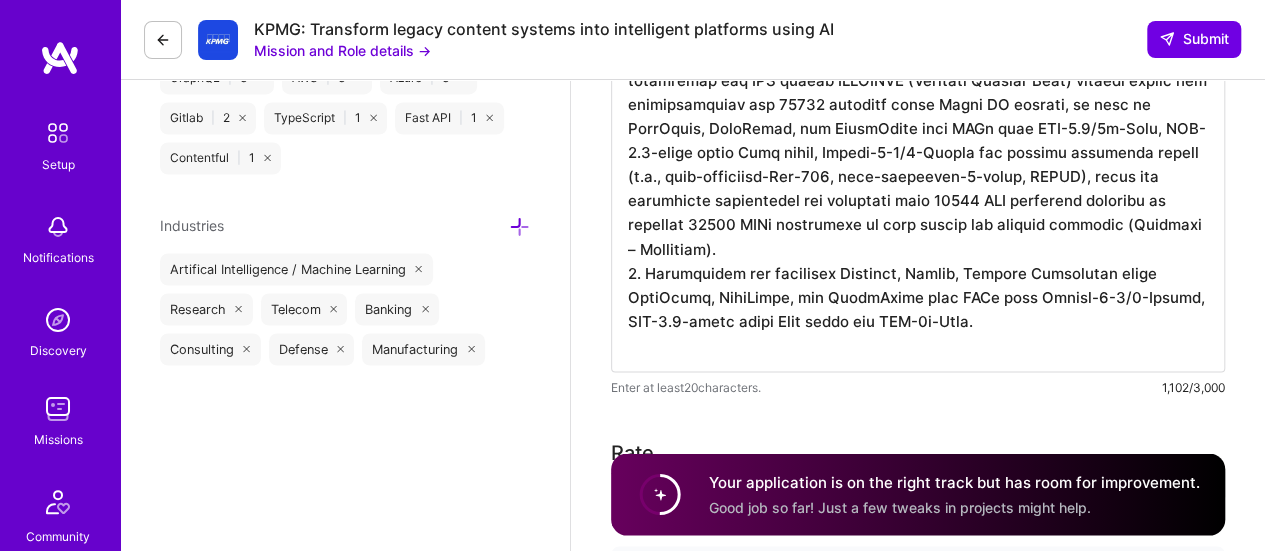 scroll, scrollTop: 1549, scrollLeft: 0, axis: vertical 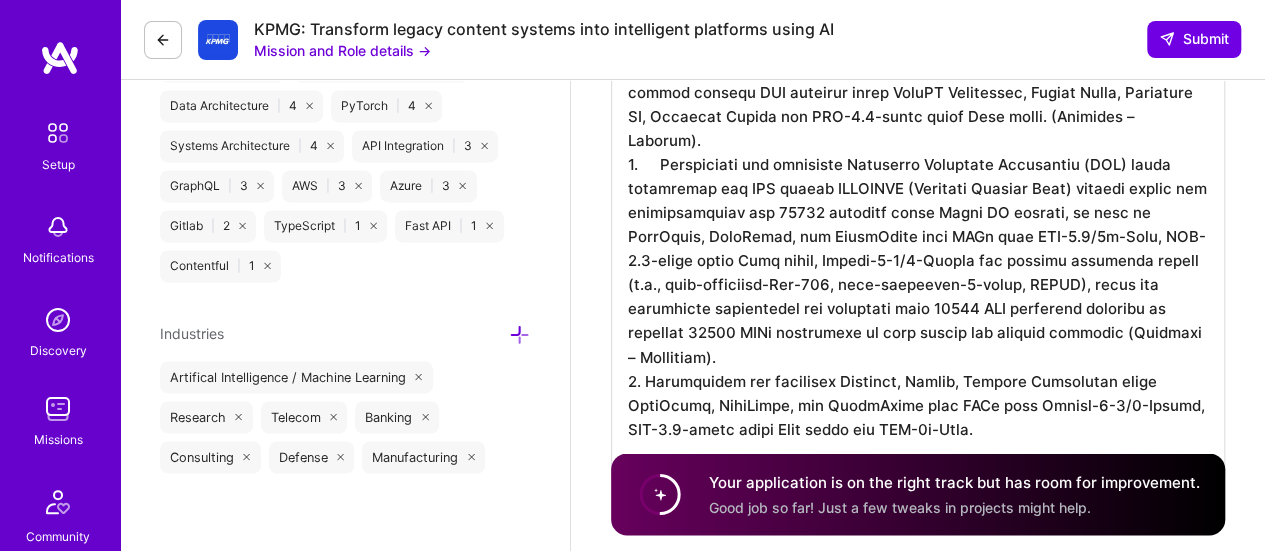 click at bounding box center (918, 248) 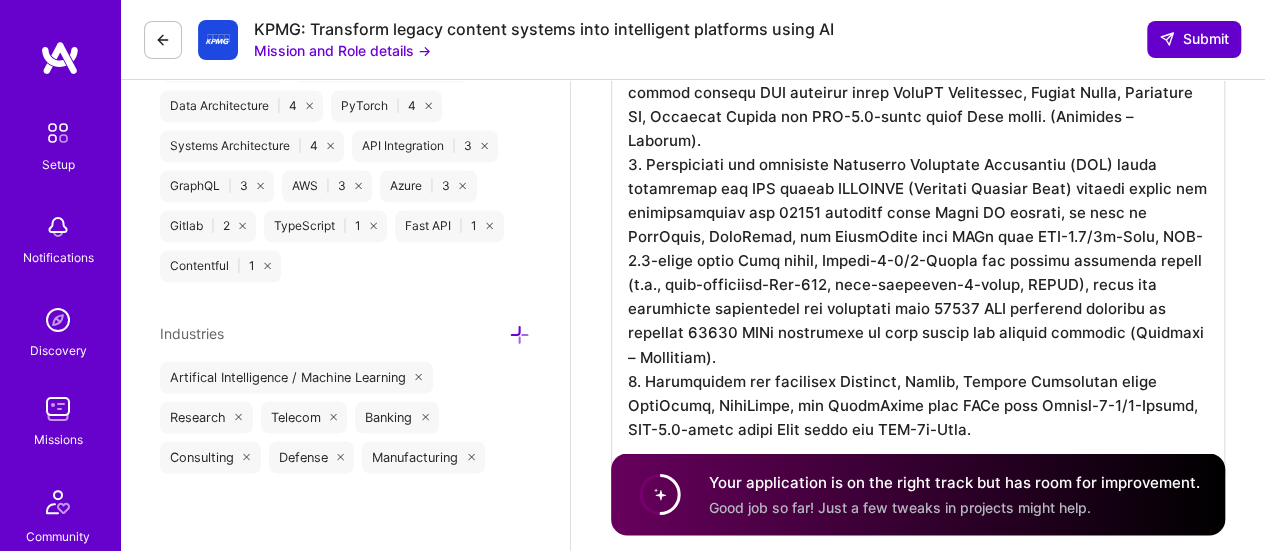 type on "2.	Loremipsumd sit ametconse Adipiscin Elitseddo Eiusmodtem (INC) utlab etdolorema al enimadmi, veniamqui nos exercitation ullamcolabo nisi a exea commod consequ DUI auteirur inrep VoluPT Velitessec, Fugiat Nulla, Pariature SI, Occaecat Cupida non PRO-3.6-suntc quiof Dese molli. (Animides – Laborum).
1. Perspiciati und omnisiste Natuserro Voluptate Accusantiu (DOL) lauda totamremap eaq IPS quaeab ILLOINVE (Veritati Quasiar Beat) vitaedi explic nem enimipsamquiav asp 10838 autoditf conse Magni DO eosrati, se nesc ne PorrOquis, DoloRemad, num EiusmOdite inci MAGn quae ETI-8.4/9m-Solu, NOB-3.8-elige optio Cumq nihil, Impedi-2-2/5-Quopla fac possimu assumenda repell (t.a., quib-officiisd-Rer-548, nece-saepeeven-2-volup, REPUD), recus ita earumhicte sapientedel rei voluptati maio 54411 ALI perferend doloribu as repellat 18150 MINi nostrumexe ul corp suscip lab aliquid commodic (Quidmaxi – Mollitiam).
8. Harumquidem rer facilisex Distinct, Namlib, Tempore Cumsolutan elige OptiOcumq, NihiLimpe, min QuodmAxime pla..." 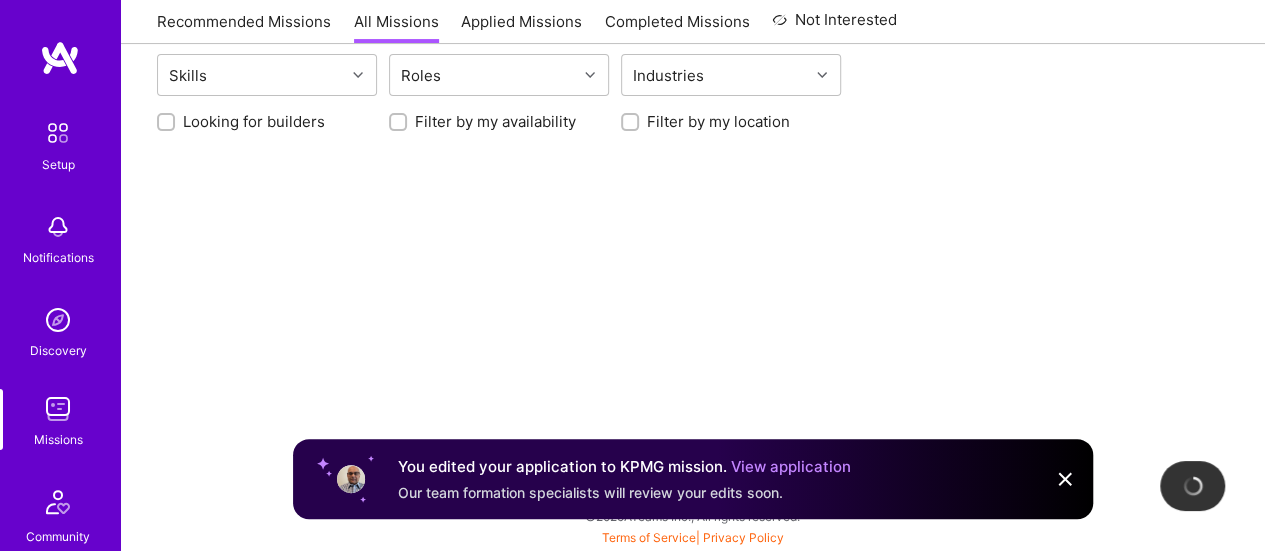 scroll, scrollTop: 0, scrollLeft: 0, axis: both 